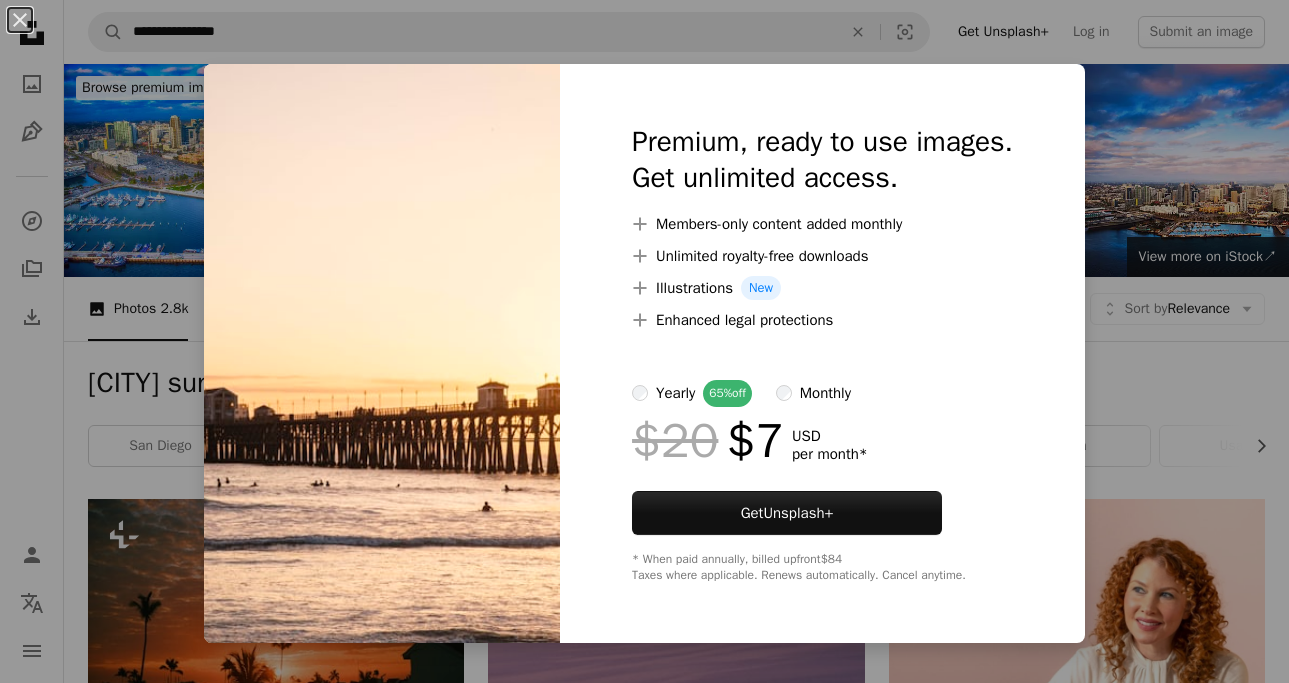 scroll, scrollTop: 790, scrollLeft: 0, axis: vertical 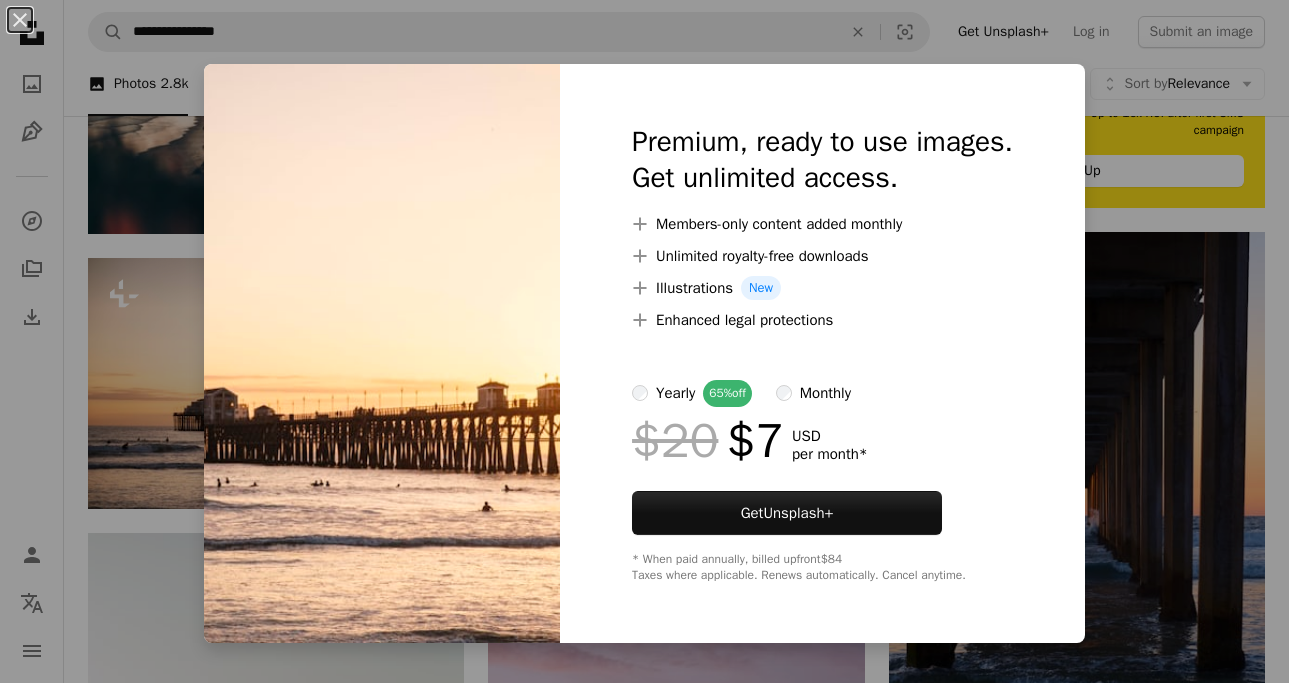 click on "An X shape Premium, ready to use images. Get unlimited access. A plus sign Members-only content added monthly A plus sign Unlimited royalty-free downloads A plus sign Illustrations  New A plus sign Enhanced legal protections yearly 65%  off monthly $20   $7 USD per month * Get  Unsplash+ * When paid annually, billed upfront  $84 Taxes where applicable. Renews automatically. Cancel anytime." at bounding box center (644, 341) 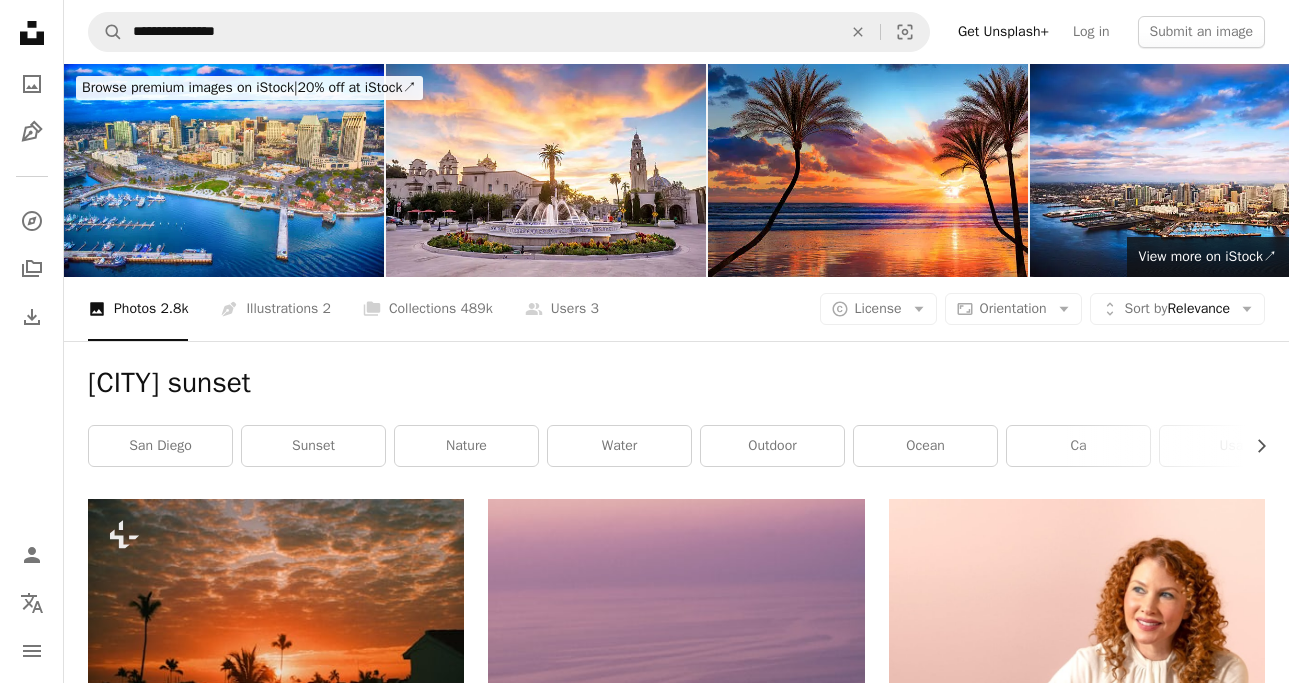 scroll, scrollTop: 0, scrollLeft: 0, axis: both 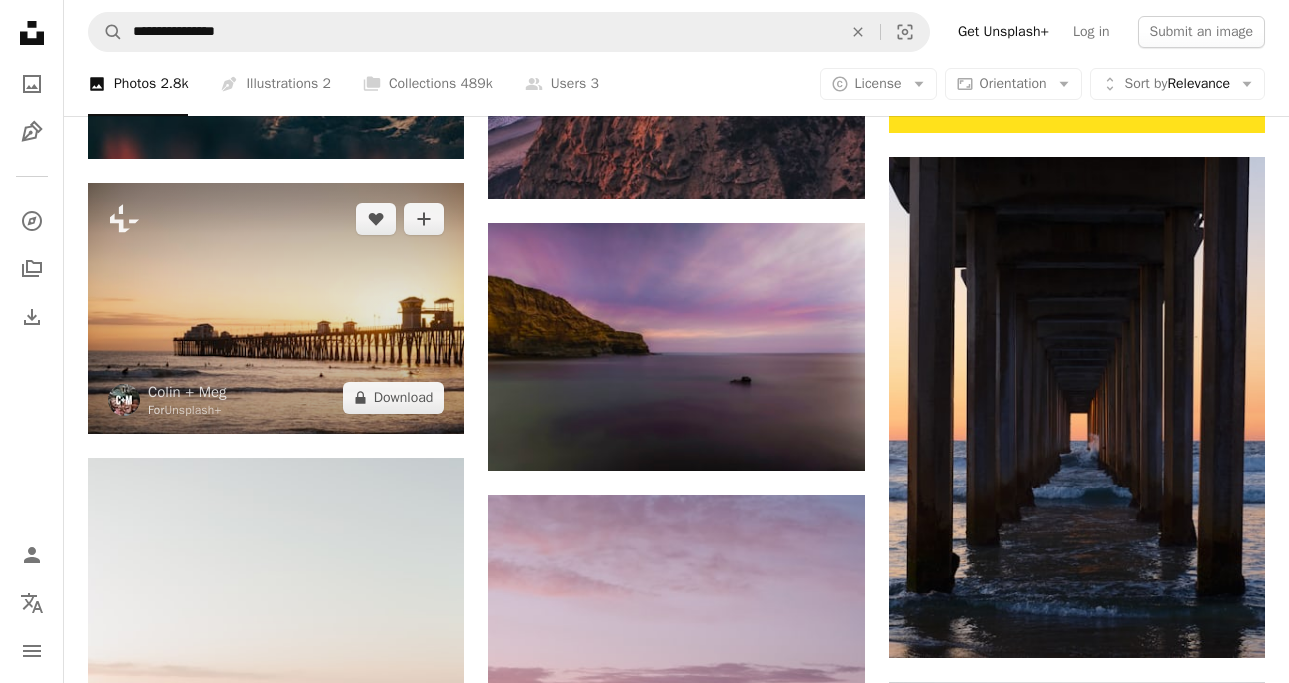 click at bounding box center (276, 308) 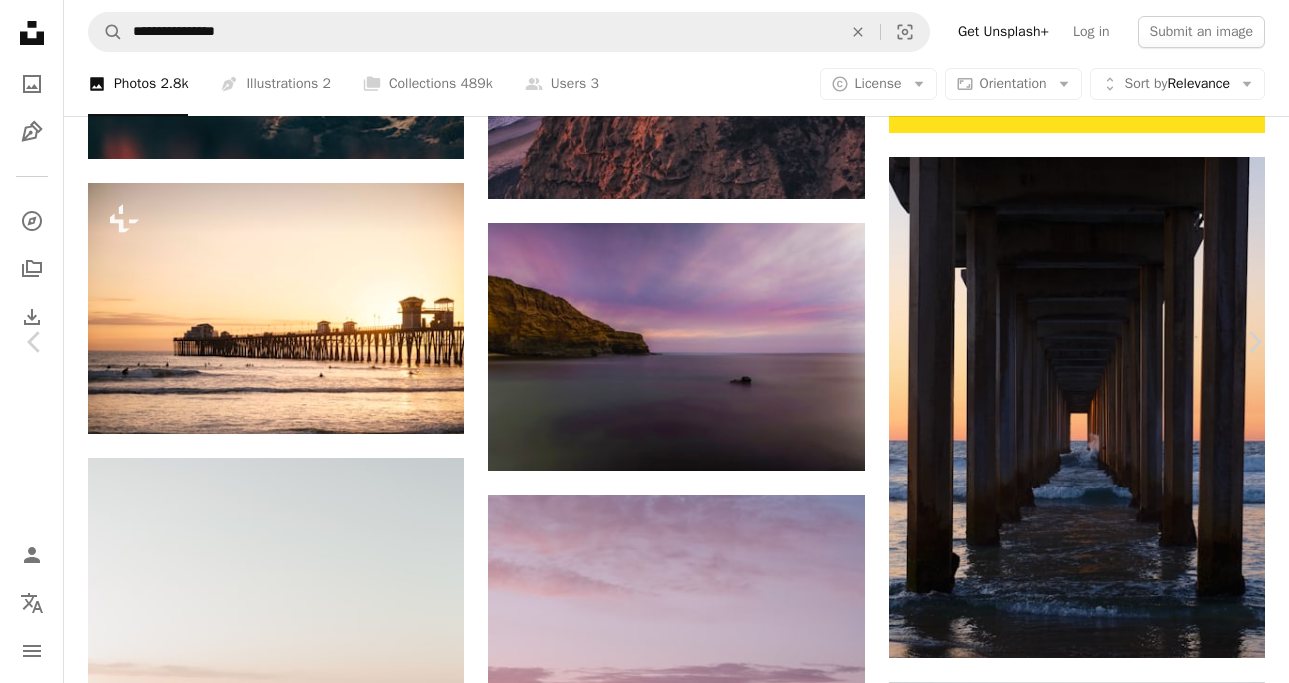 scroll, scrollTop: 256, scrollLeft: 0, axis: vertical 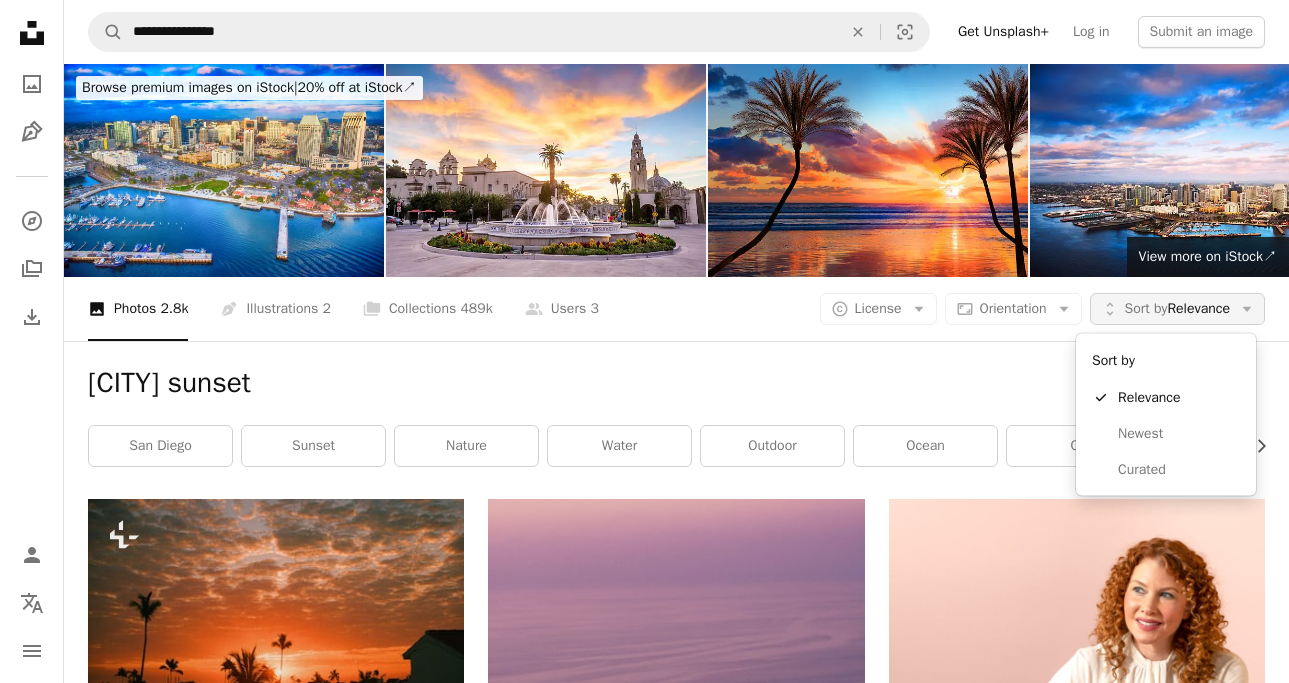 click on "Sort by  Relevance" at bounding box center (1177, 309) 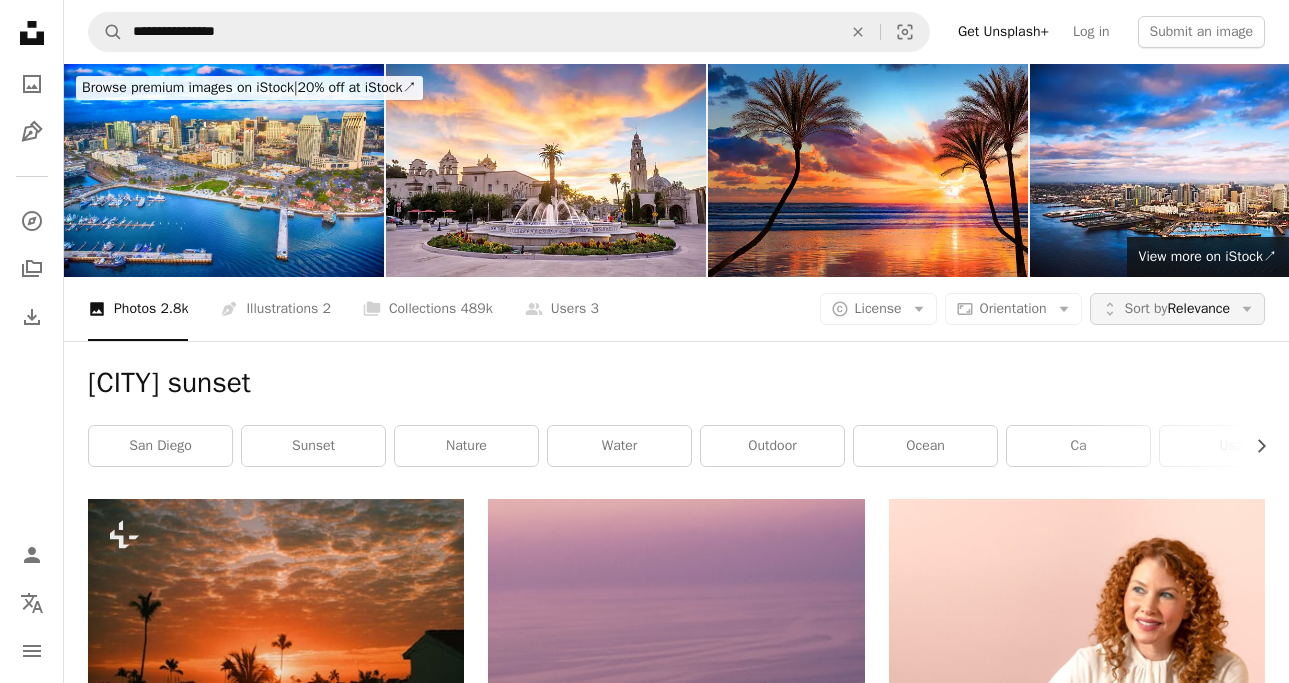 click on "Sort by  Relevance" at bounding box center (1177, 309) 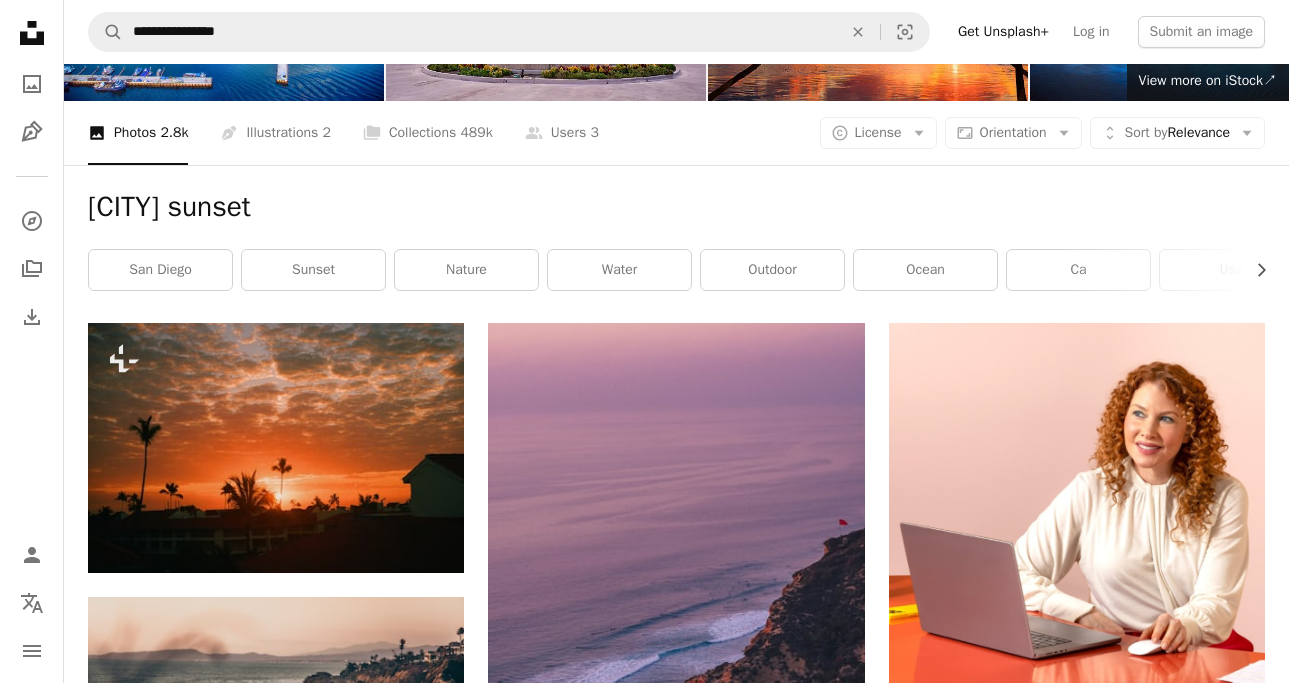 scroll, scrollTop: 0, scrollLeft: 0, axis: both 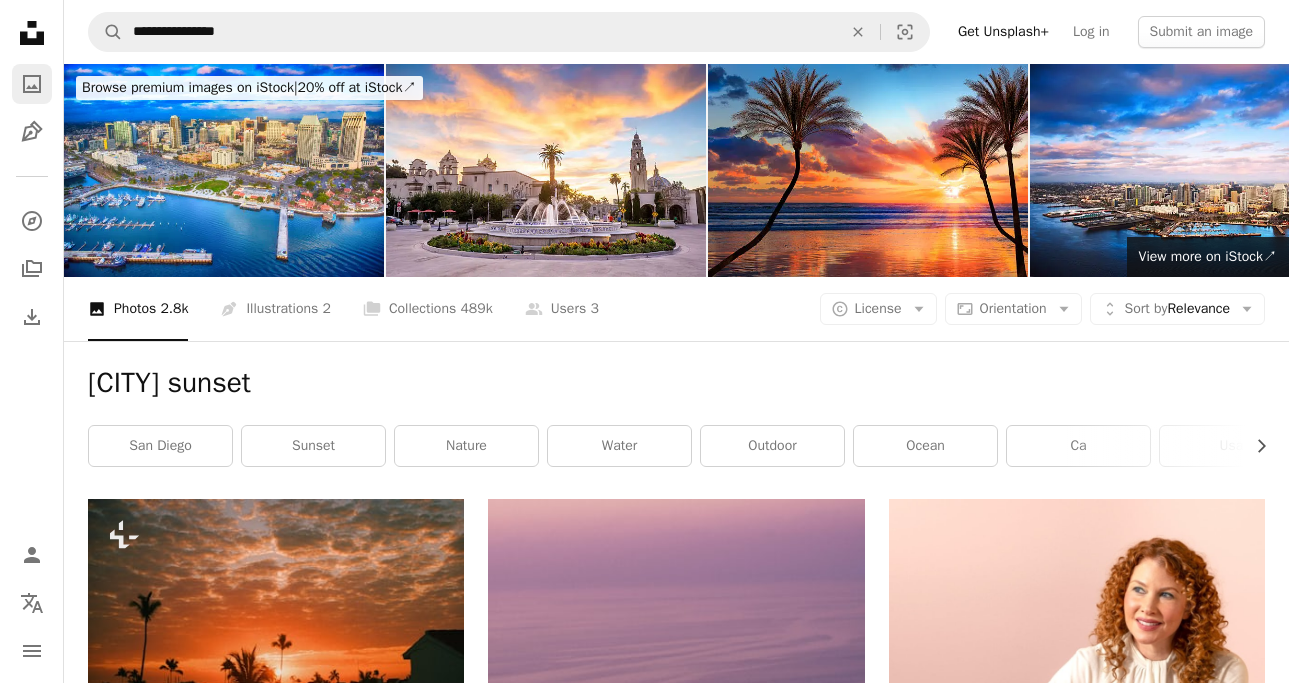 click on "A photo" 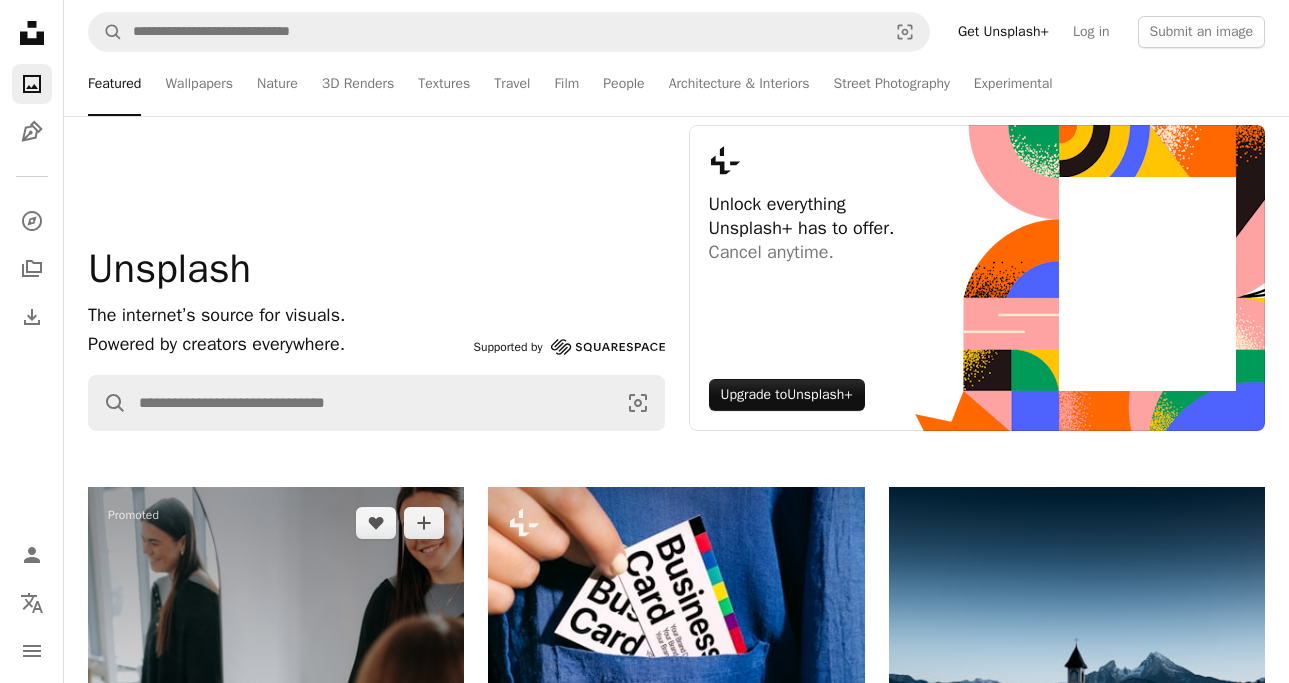 scroll, scrollTop: 20, scrollLeft: 0, axis: vertical 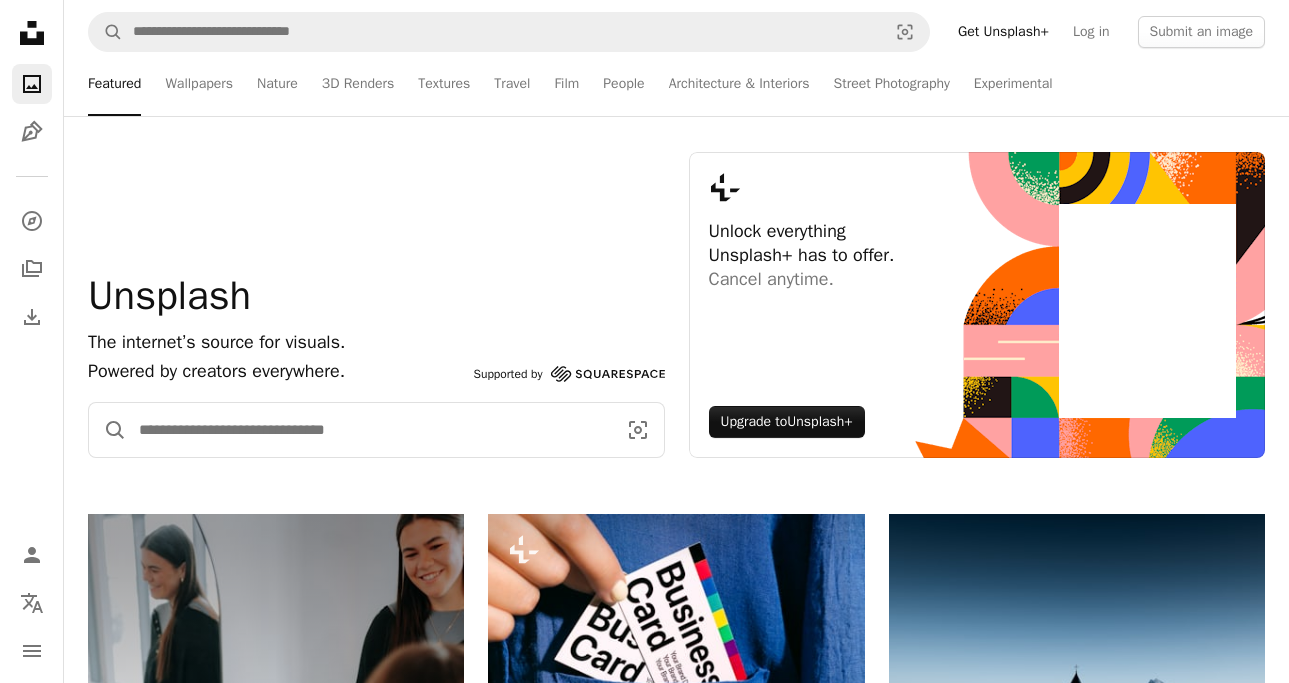 click at bounding box center [369, 430] 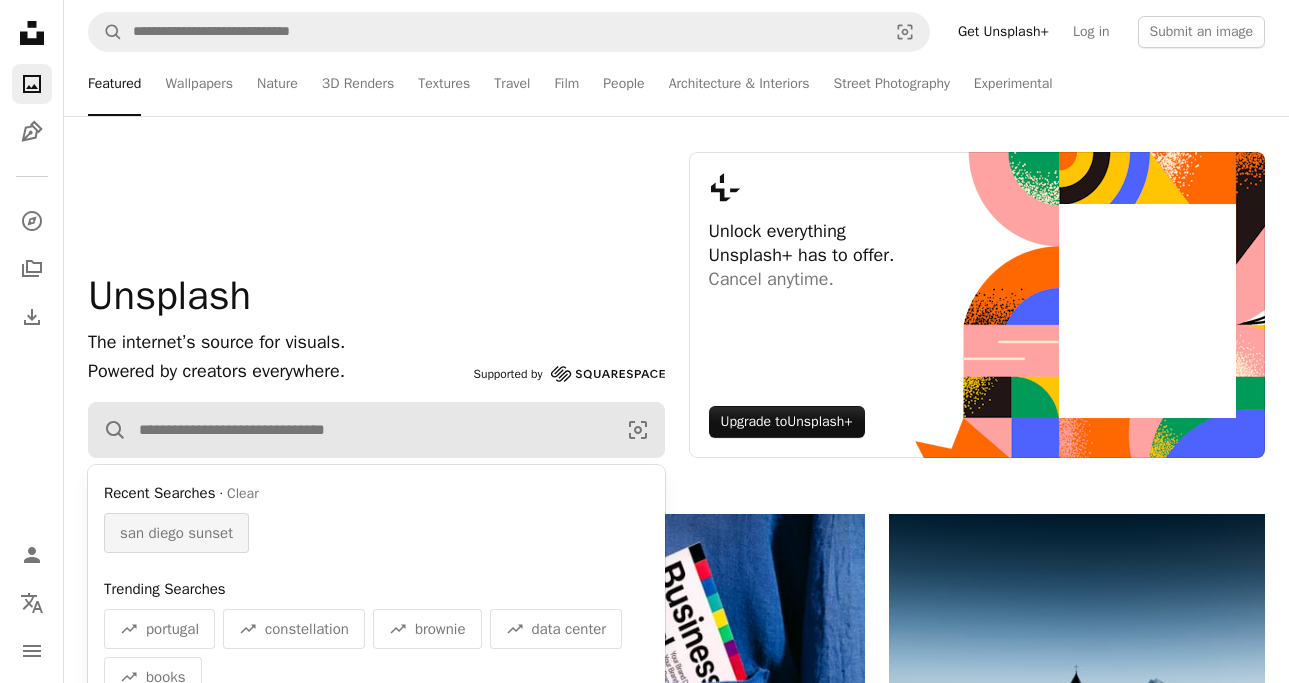 click on "san diego sunset" at bounding box center [176, 533] 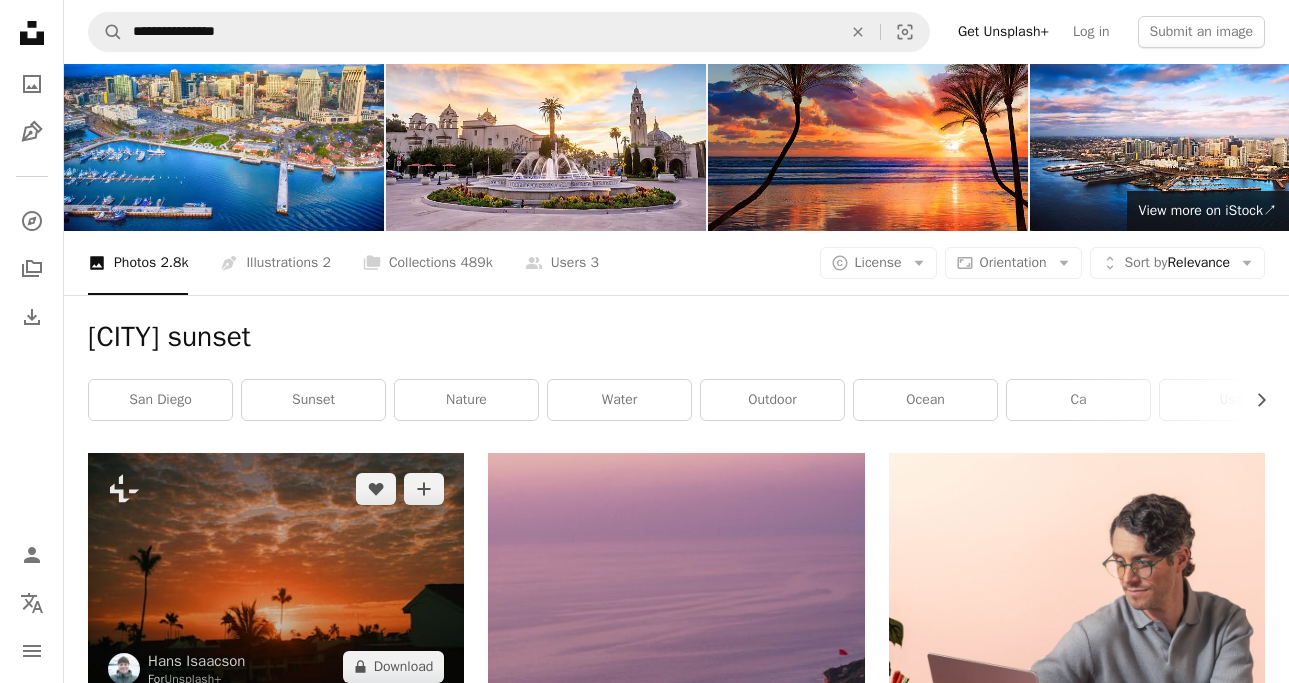 scroll, scrollTop: 0, scrollLeft: 0, axis: both 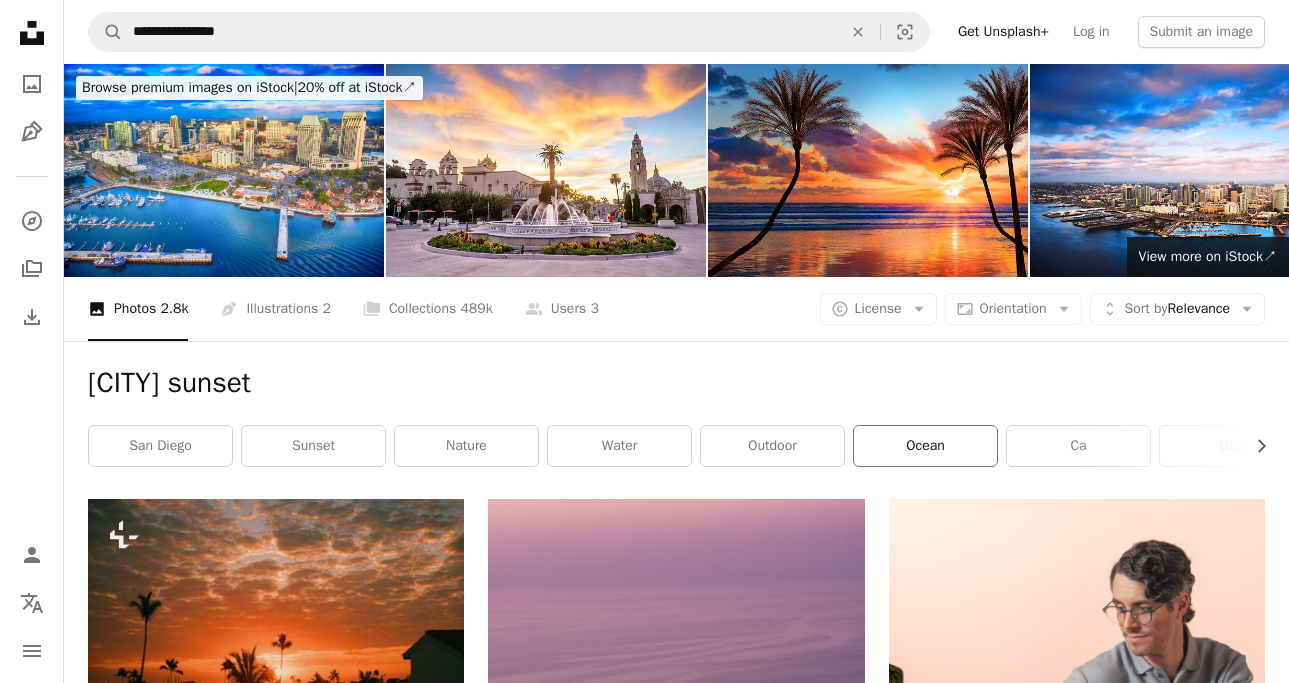 click on "ocean" at bounding box center (925, 446) 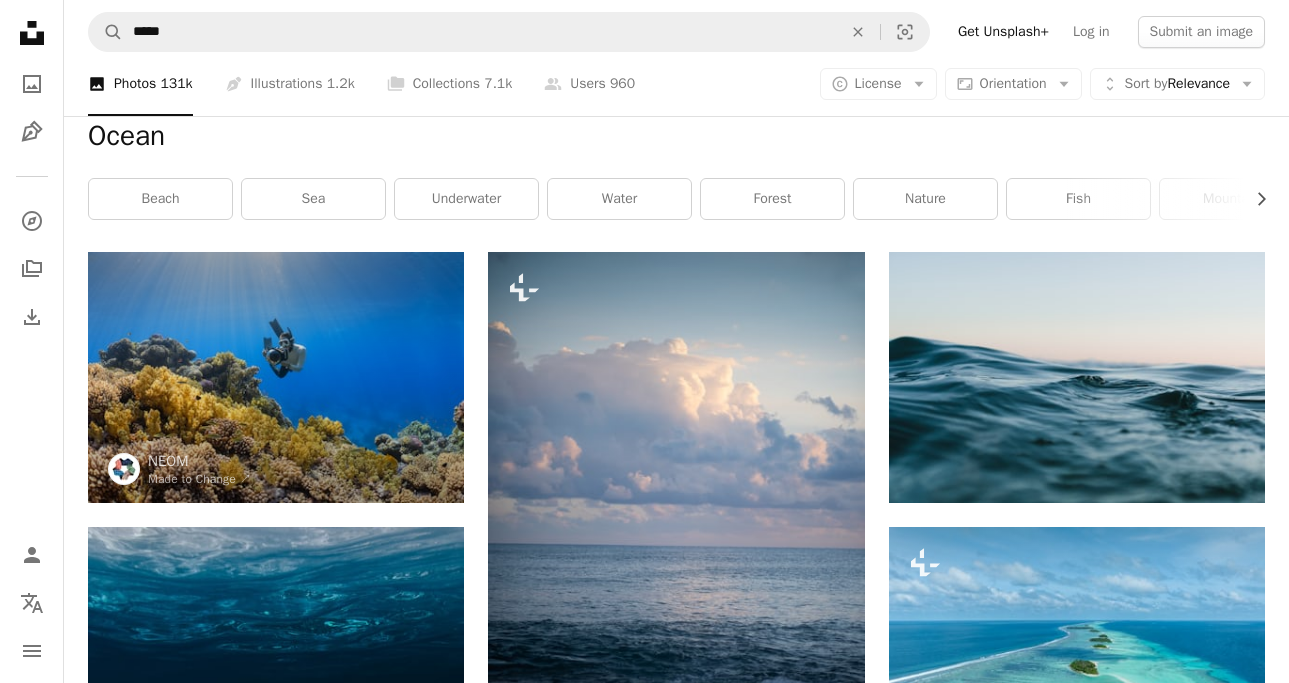 scroll, scrollTop: 0, scrollLeft: 0, axis: both 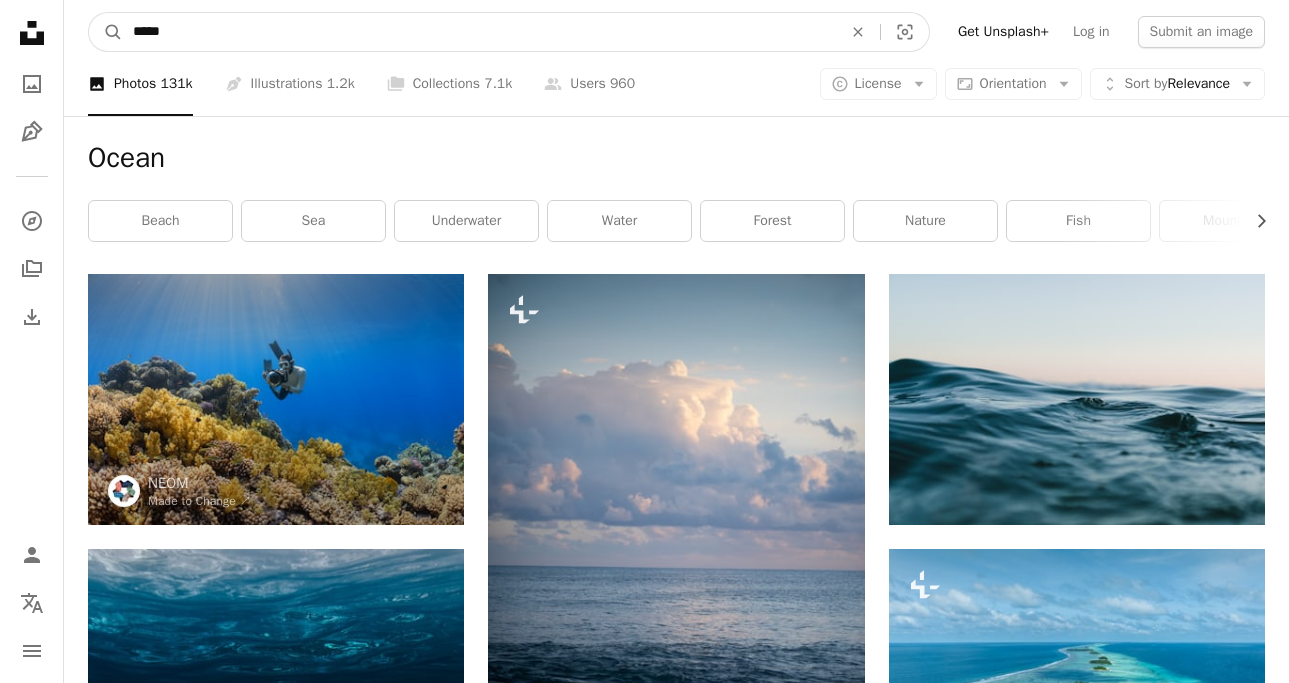 click on "*****" at bounding box center (479, 32) 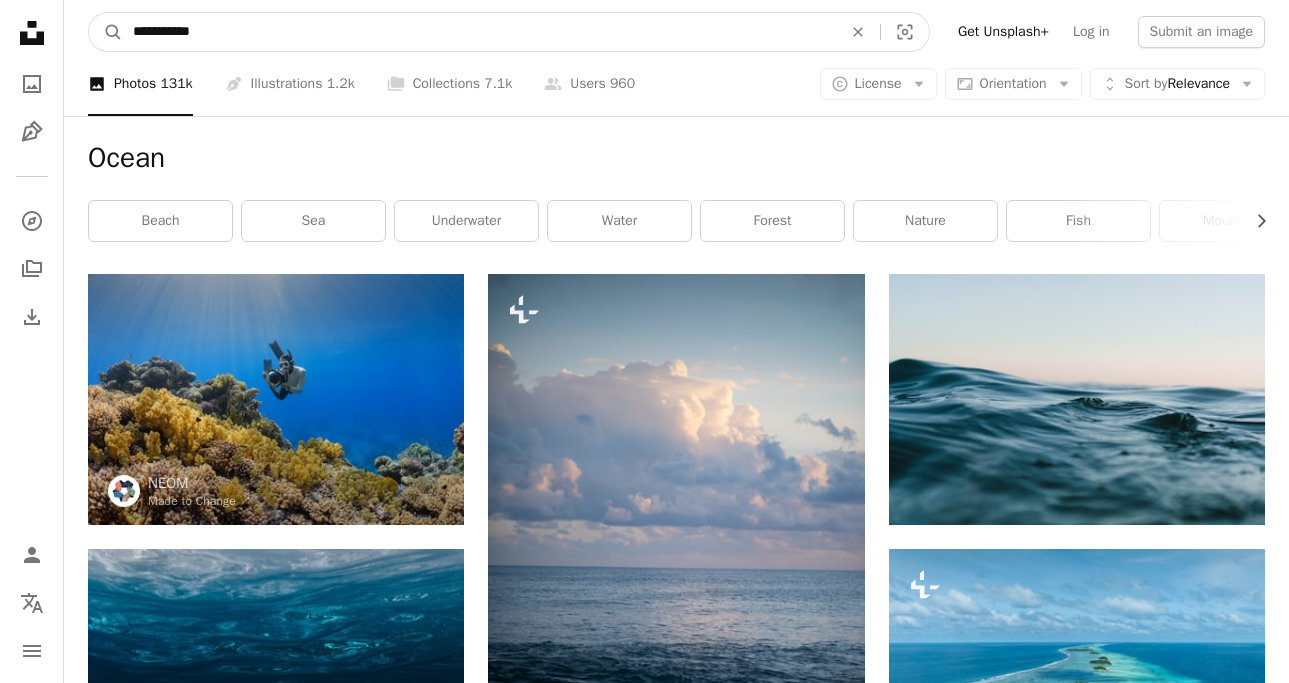 type on "**********" 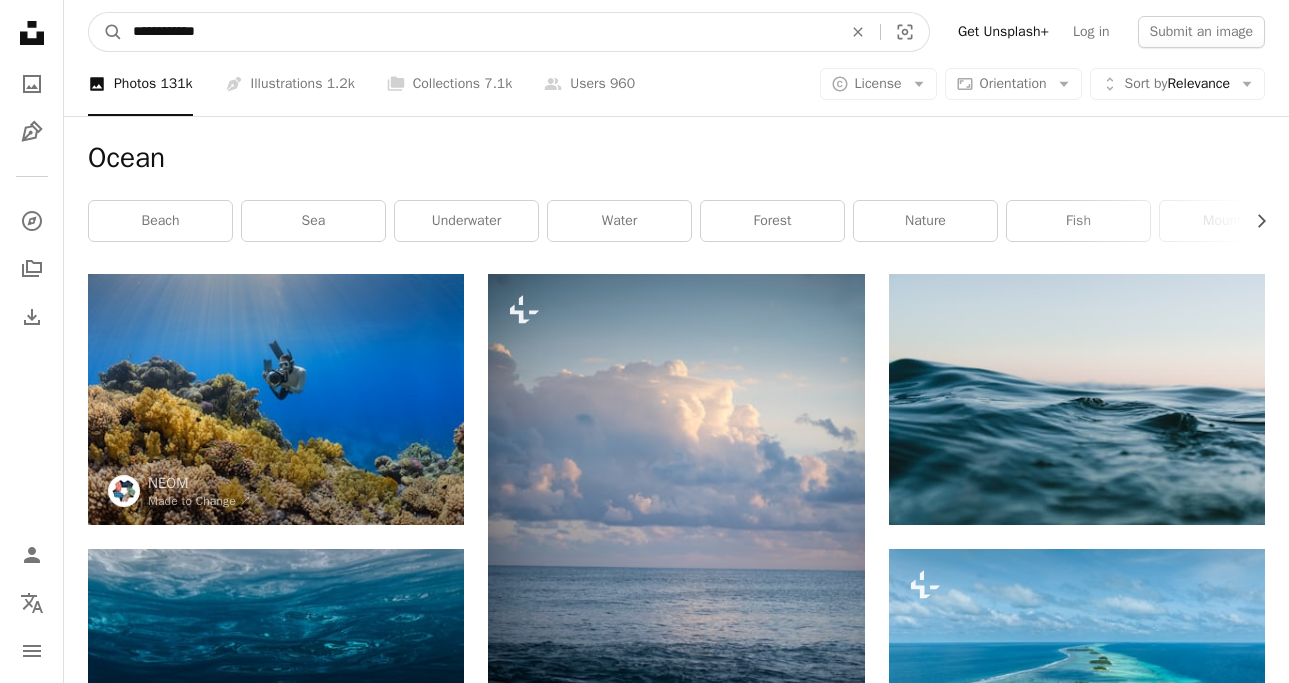 click on "A magnifying glass" at bounding box center [106, 32] 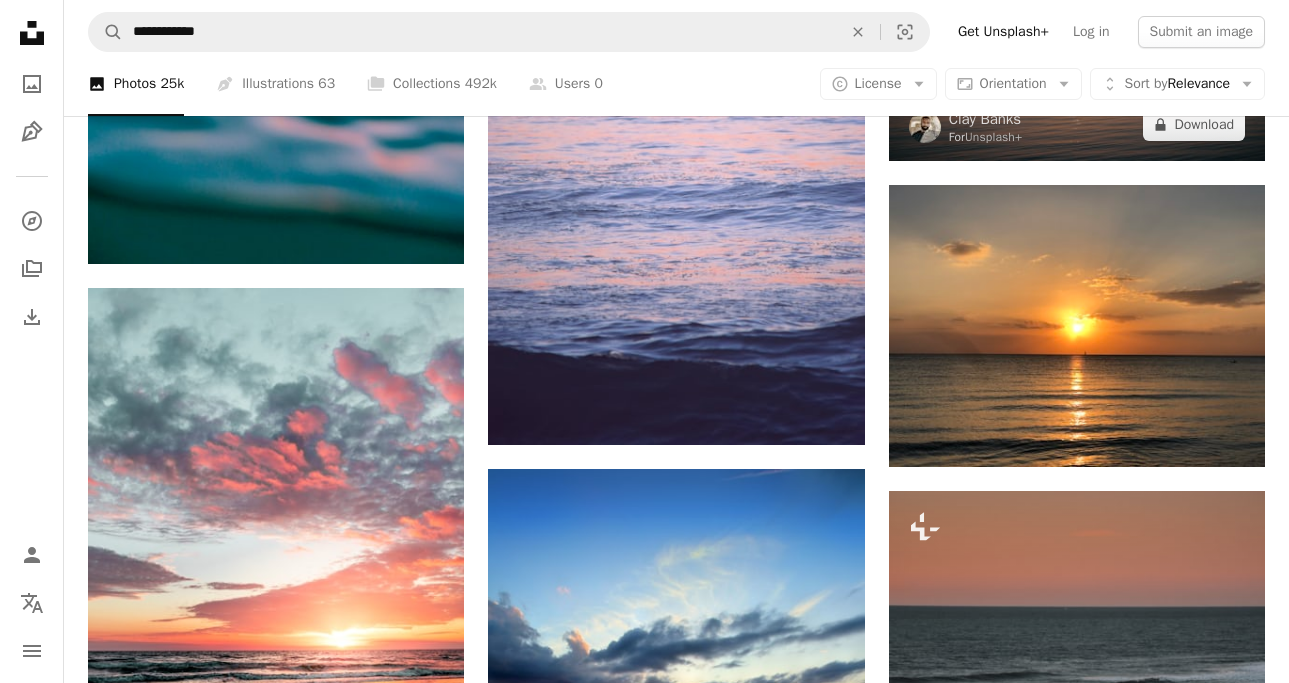 scroll, scrollTop: 1404, scrollLeft: 0, axis: vertical 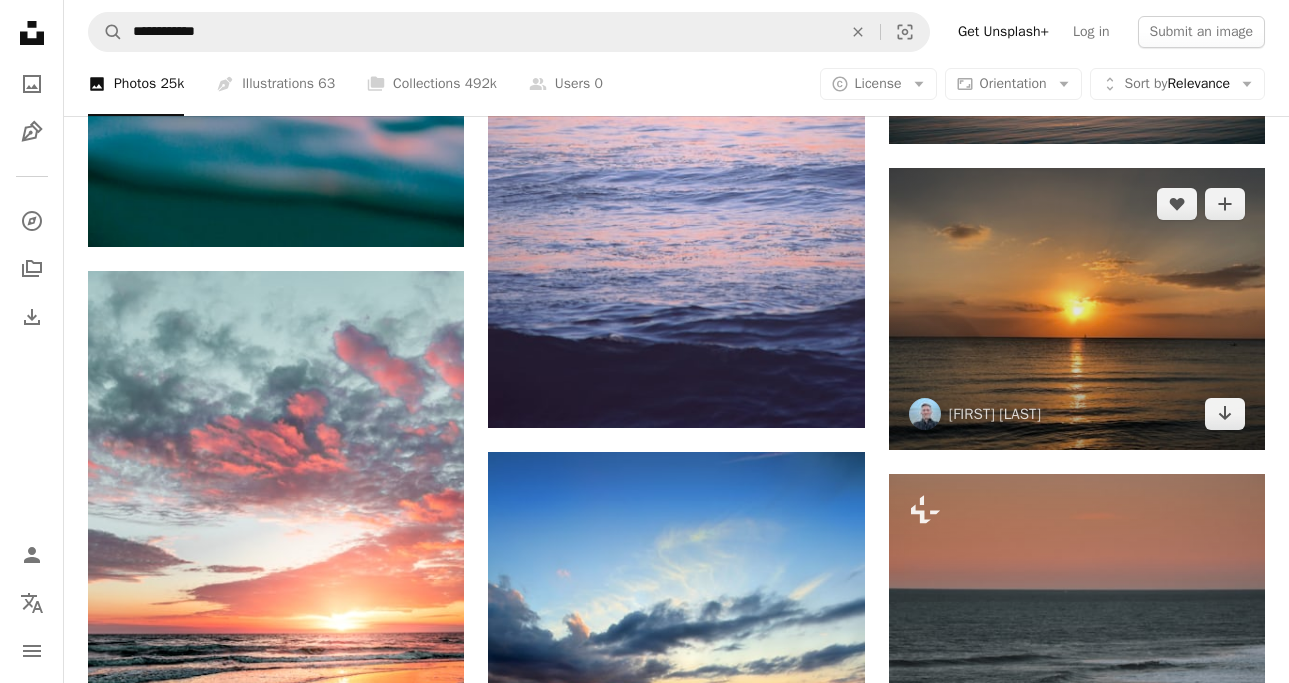 click at bounding box center [1077, 309] 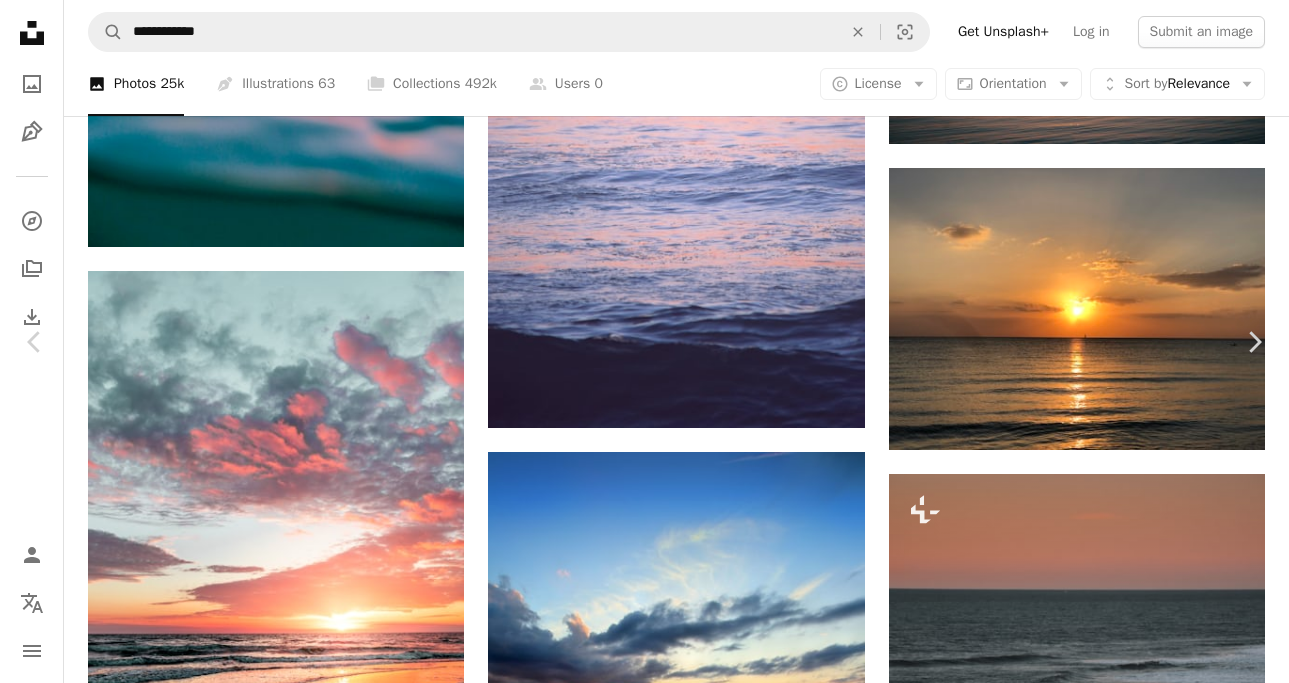 scroll, scrollTop: 159, scrollLeft: 0, axis: vertical 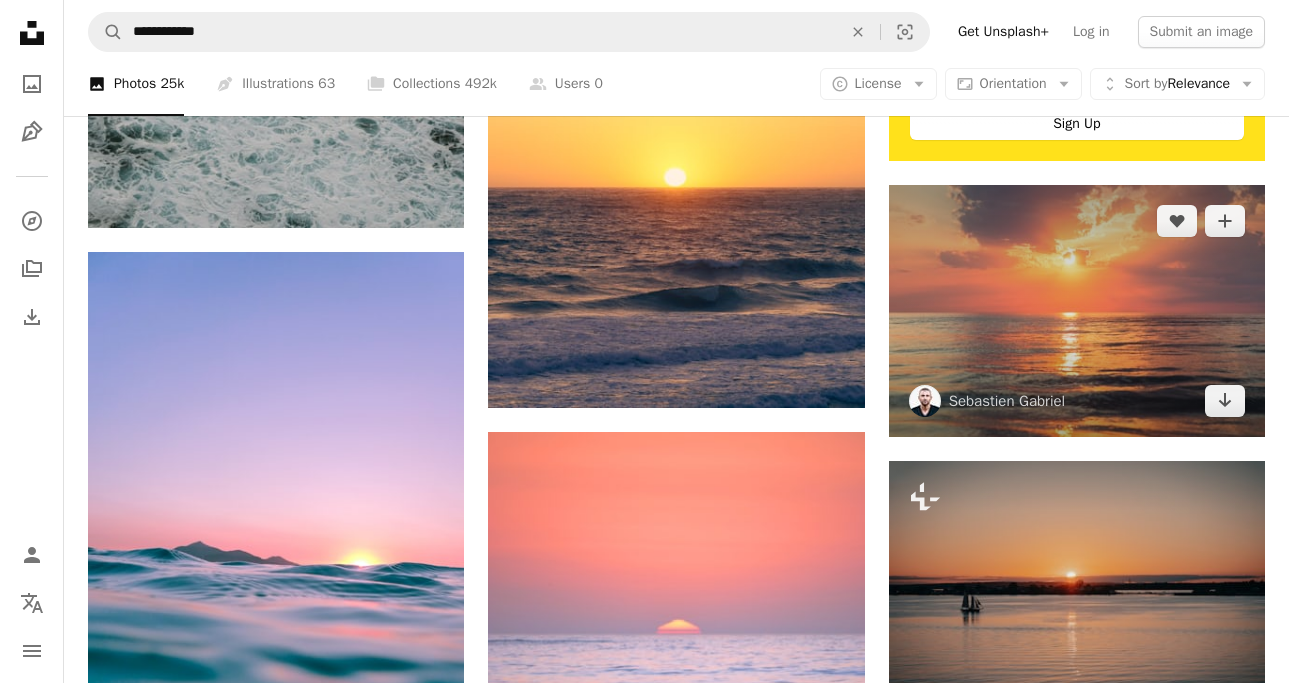 click at bounding box center (1077, 310) 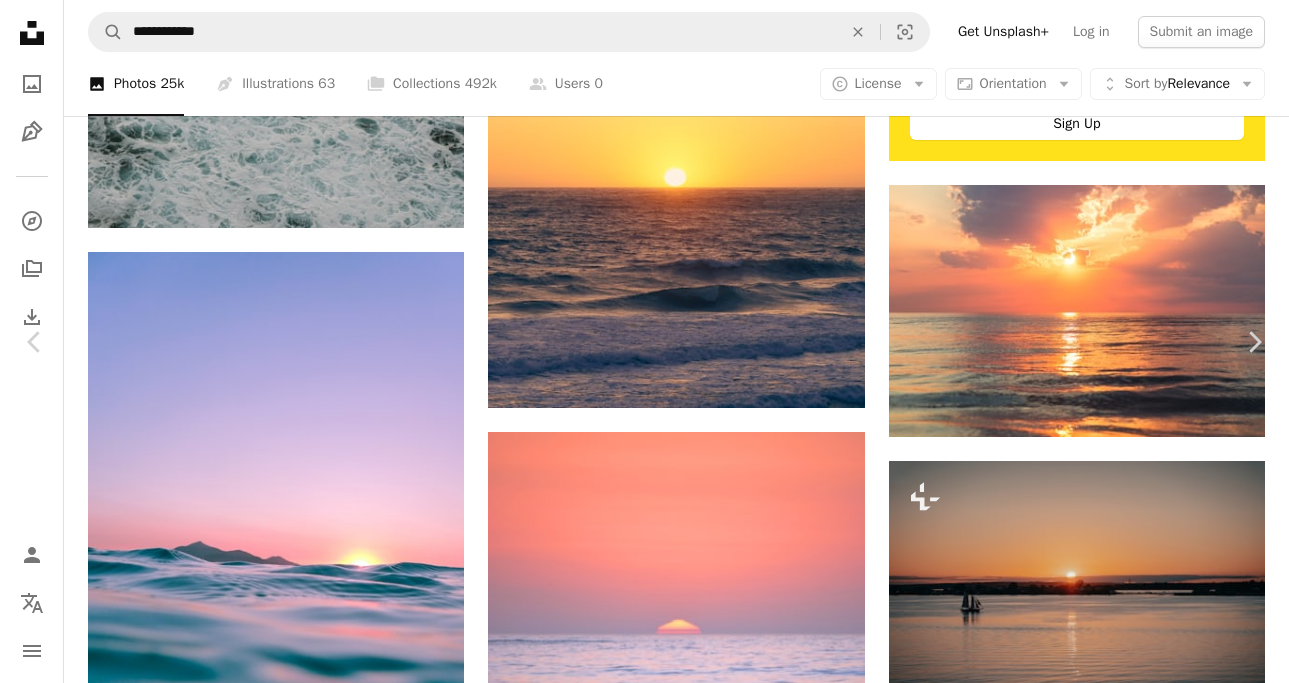 scroll, scrollTop: 2118, scrollLeft: 0, axis: vertical 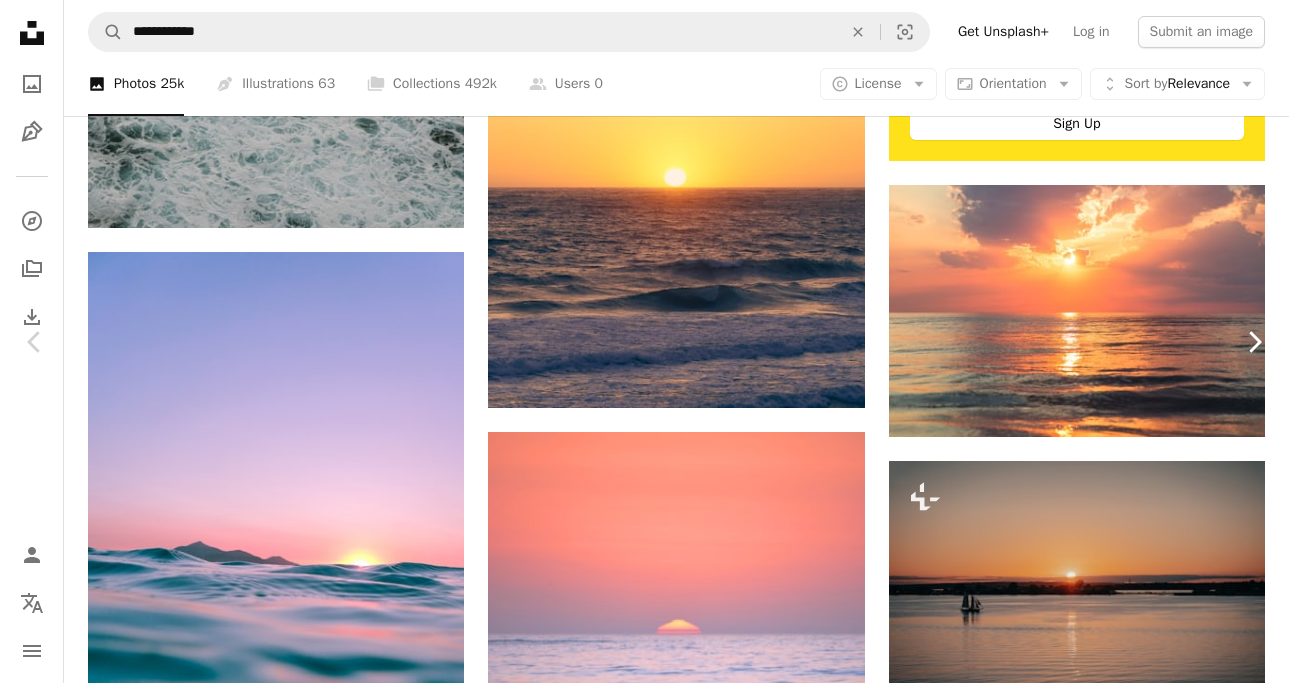 click on "Chevron right" at bounding box center (1254, 342) 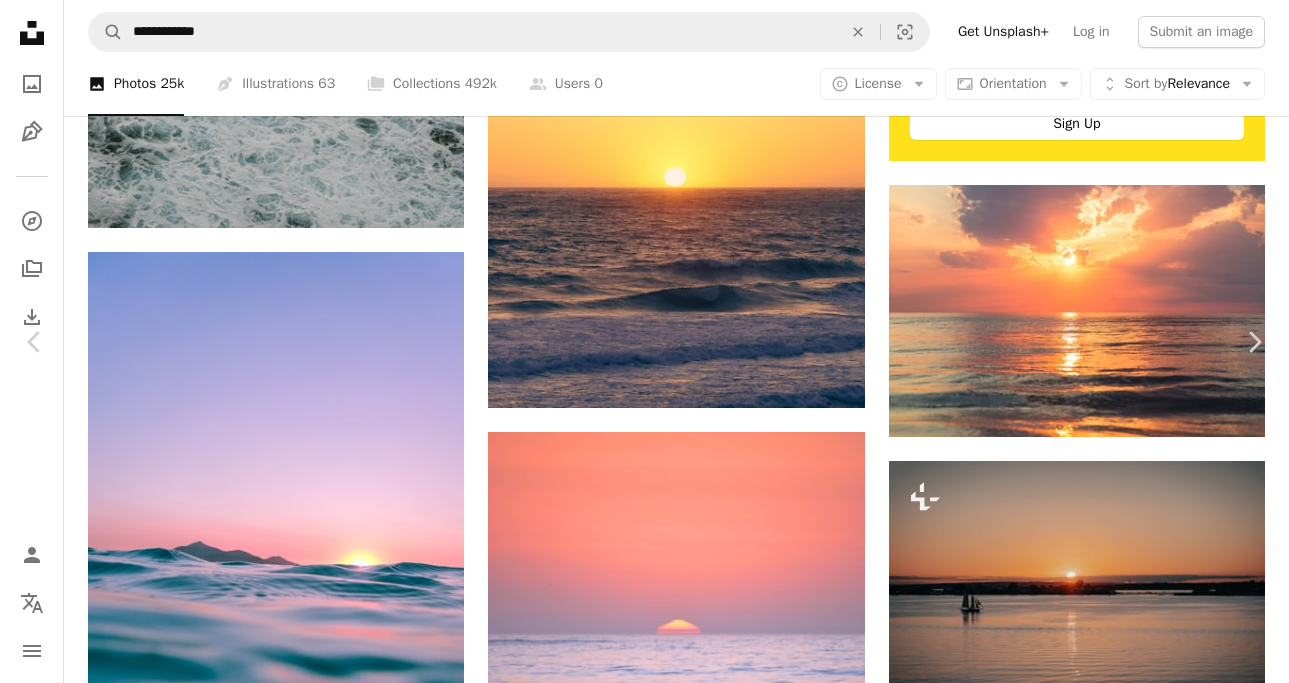 click on "An X shape" at bounding box center [20, 20] 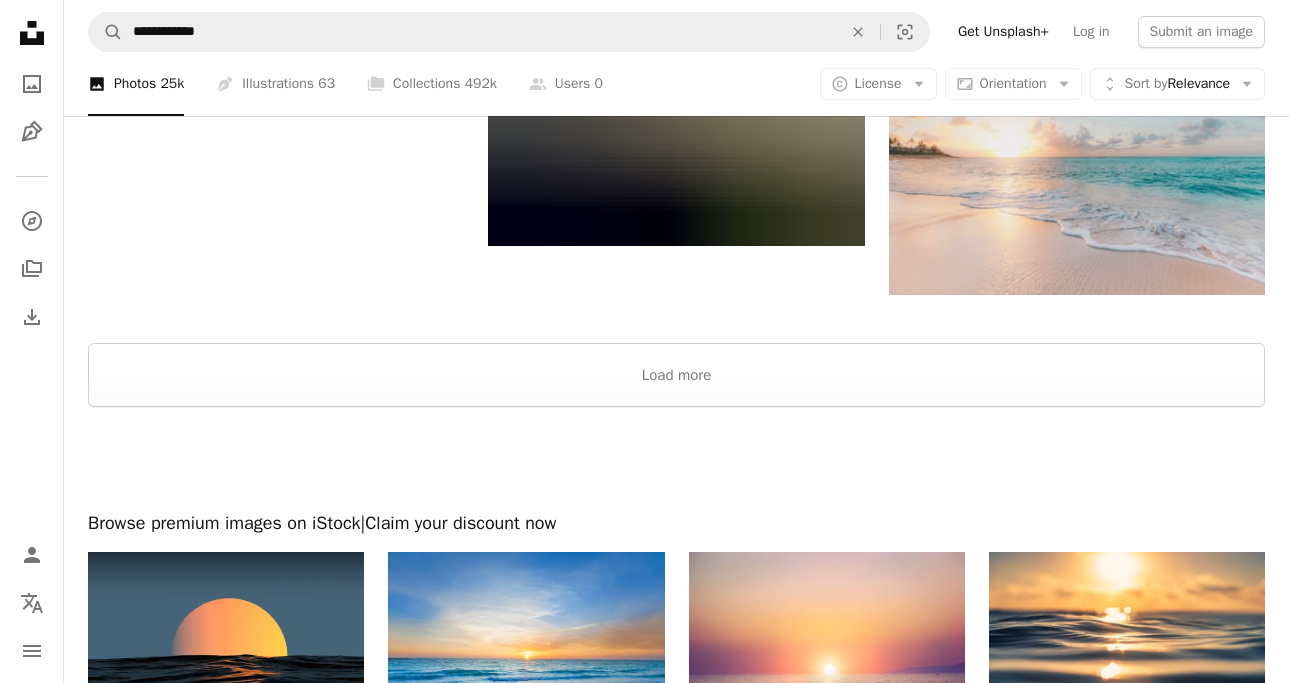 scroll, scrollTop: 3602, scrollLeft: 0, axis: vertical 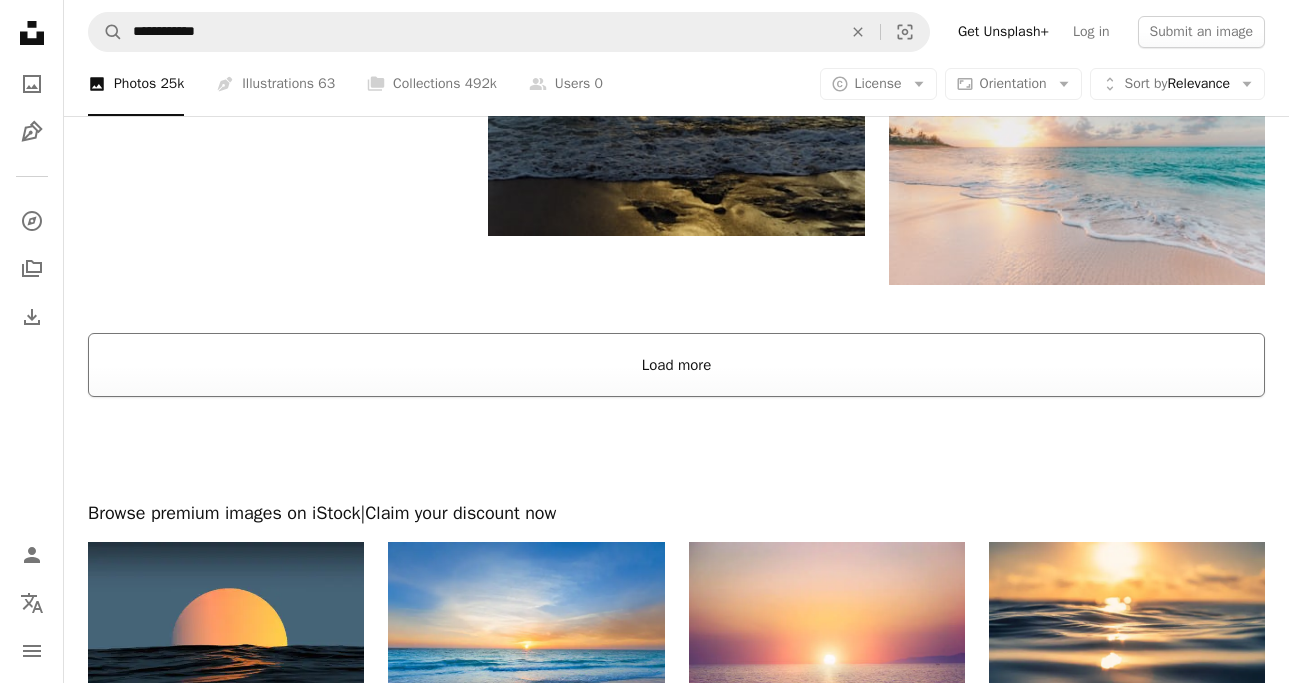 click on "Load more" at bounding box center (676, 365) 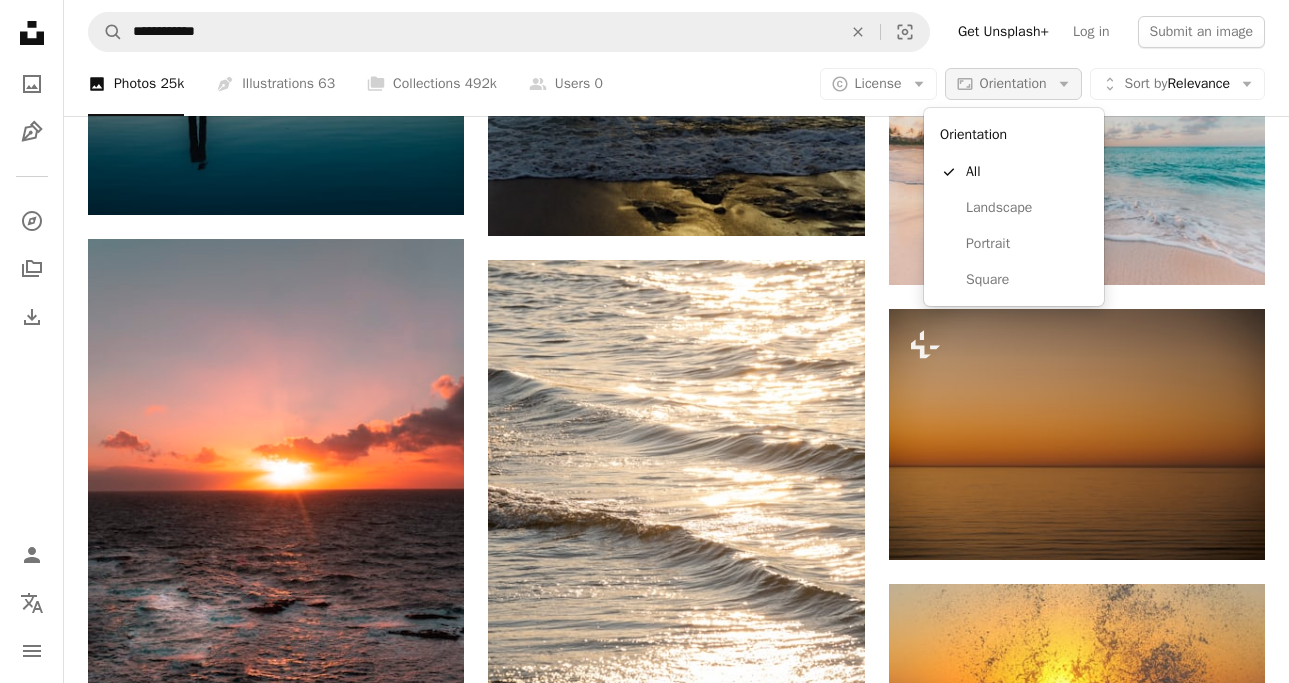 click on "Orientation" at bounding box center (1013, 84) 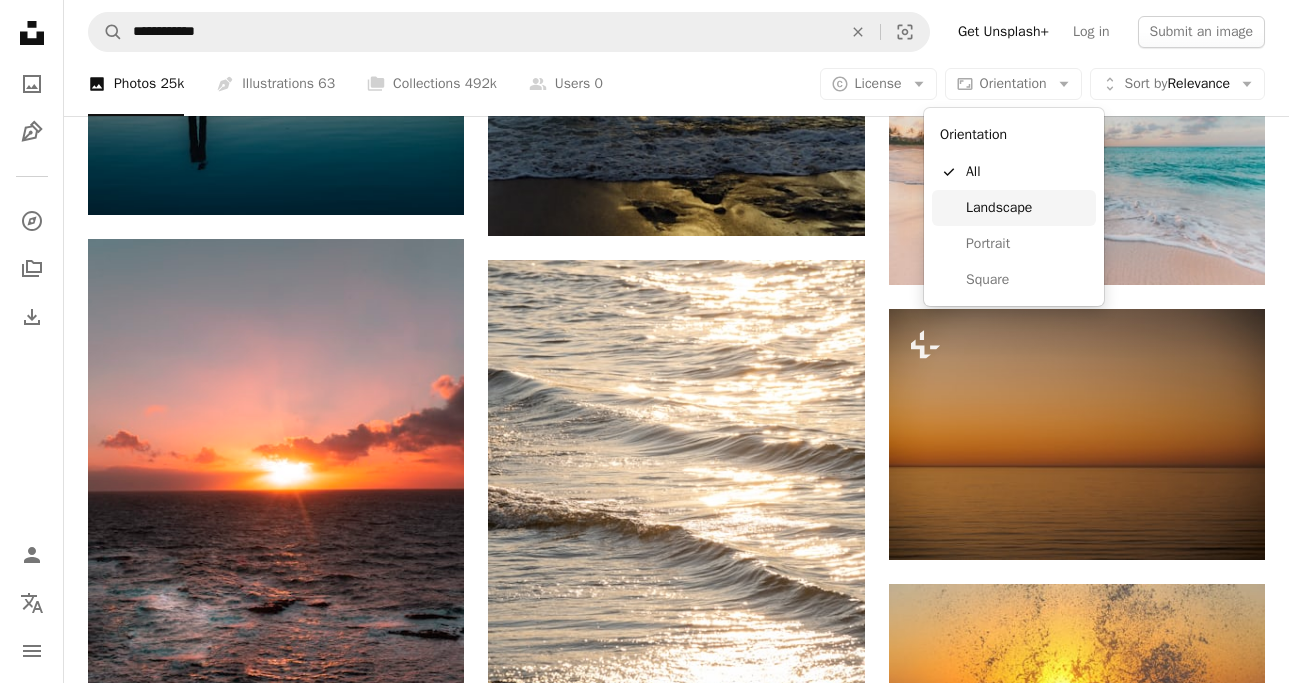 click on "Landscape" at bounding box center [1014, 208] 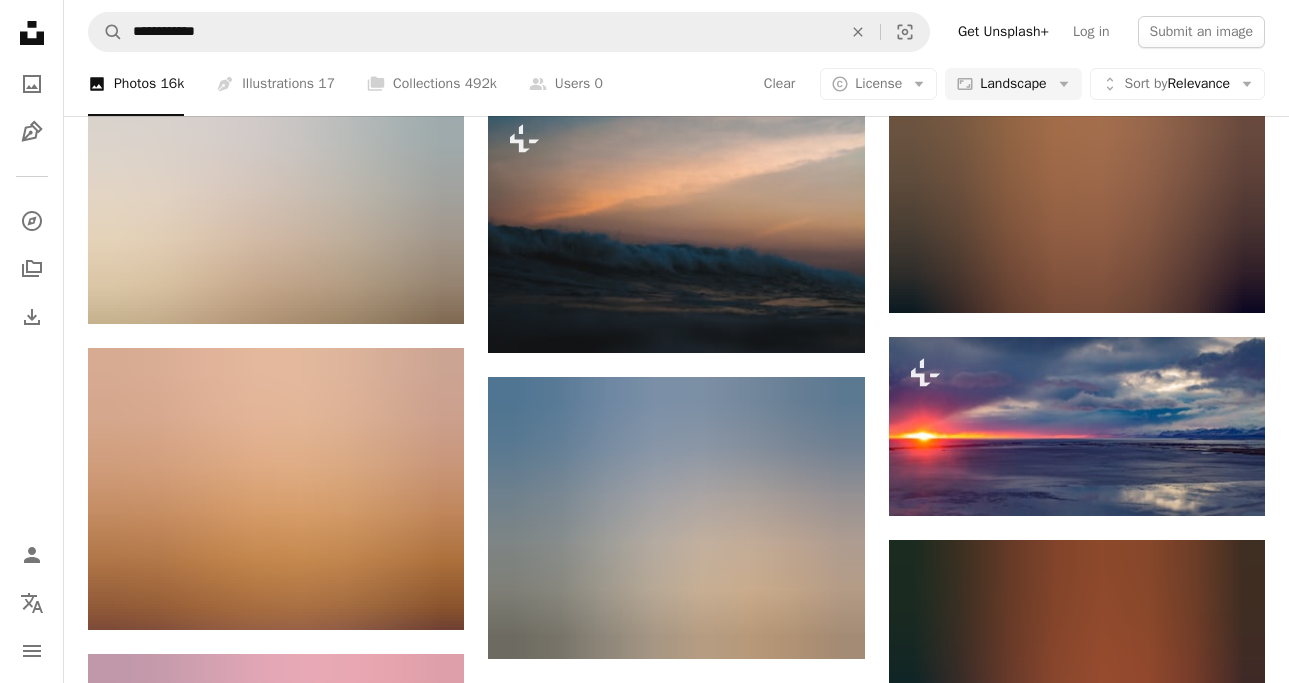 scroll, scrollTop: 29716, scrollLeft: 0, axis: vertical 